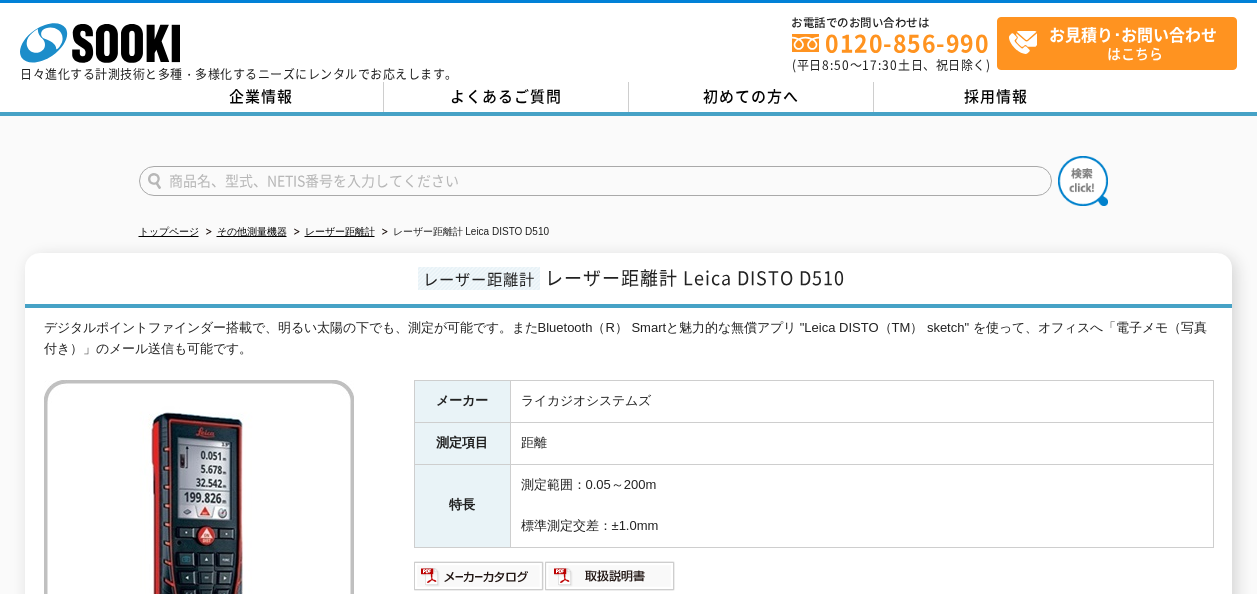 scroll, scrollTop: 0, scrollLeft: 0, axis: both 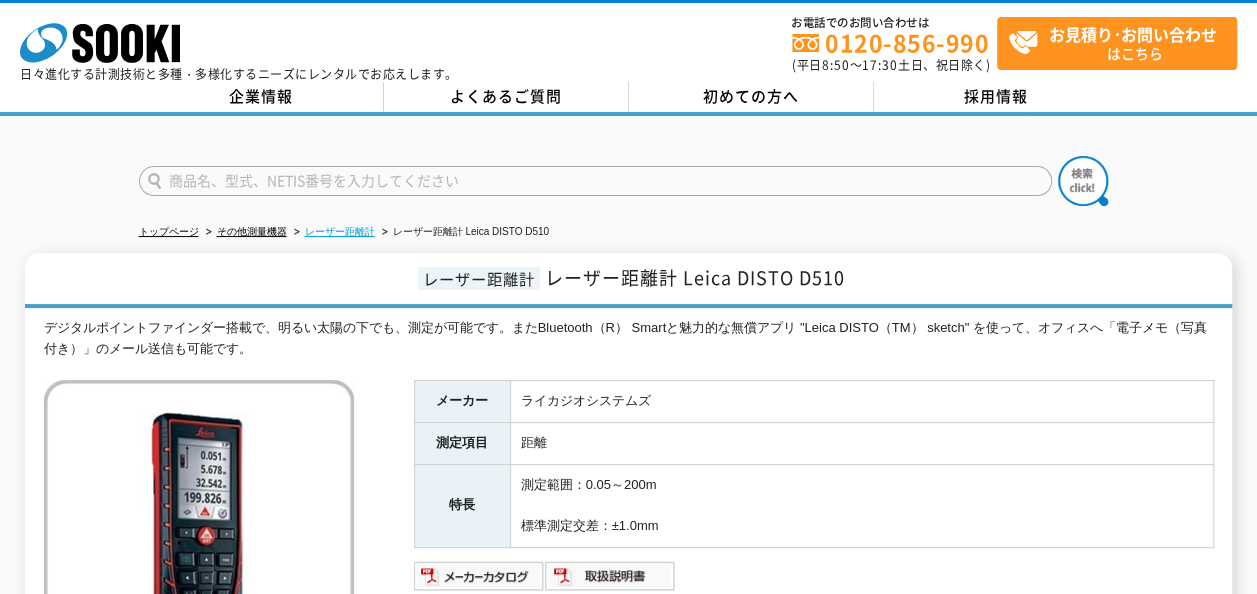 click on "レーザー距離計" at bounding box center [340, 231] 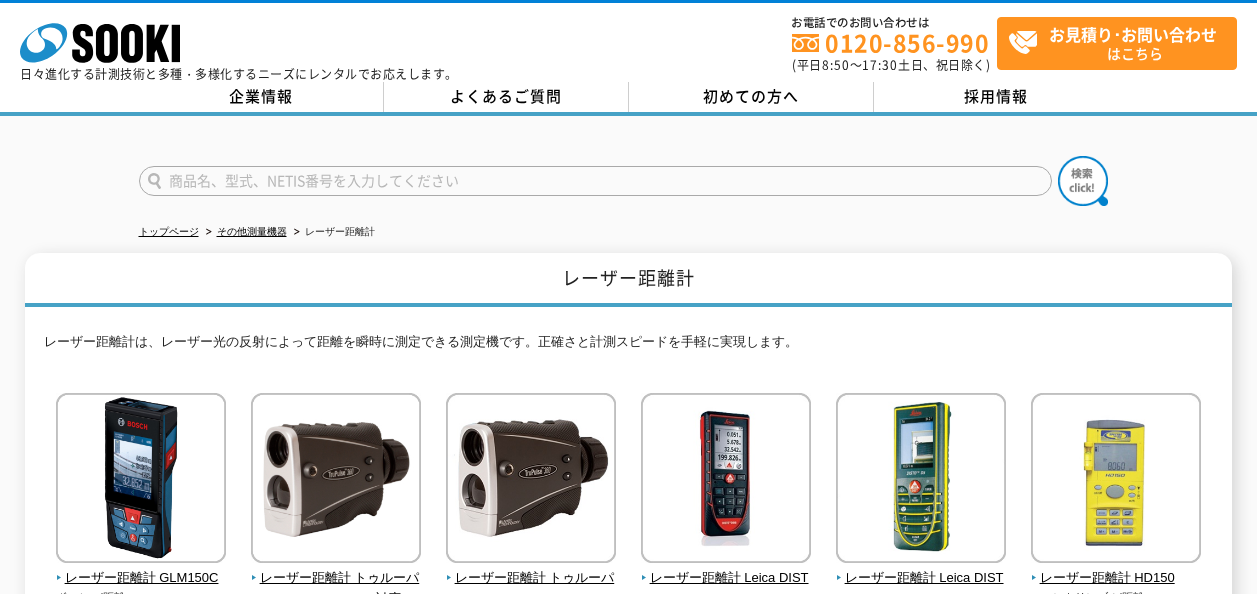scroll, scrollTop: 0, scrollLeft: 0, axis: both 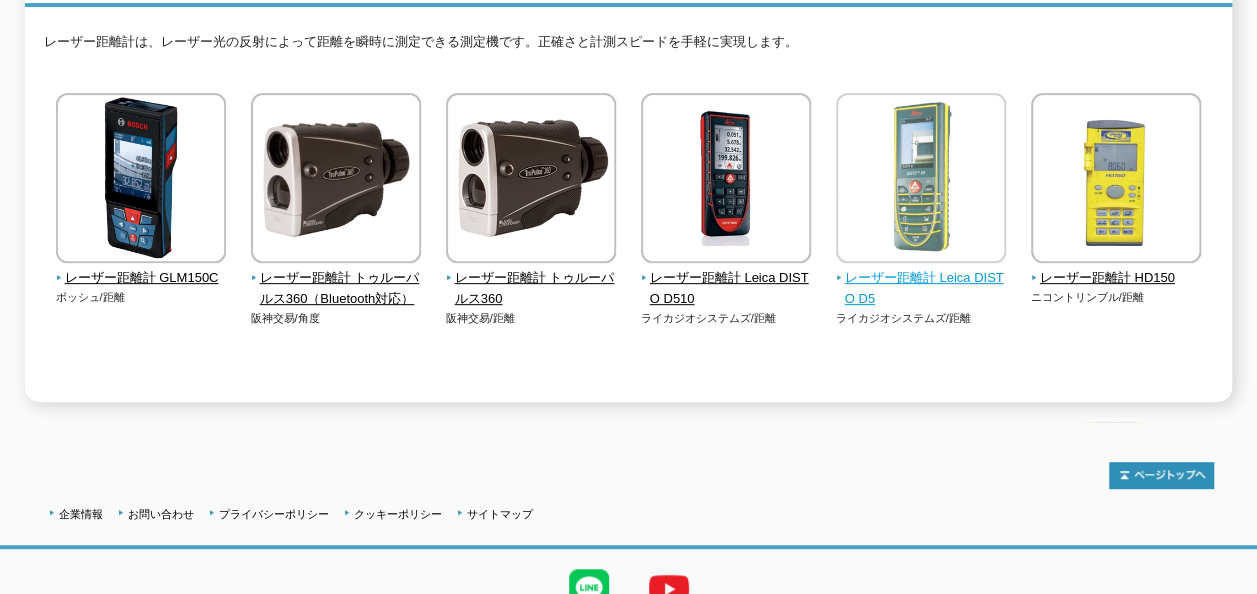 click on "レーザー距離計 Leica DISTO D5" at bounding box center (921, 289) 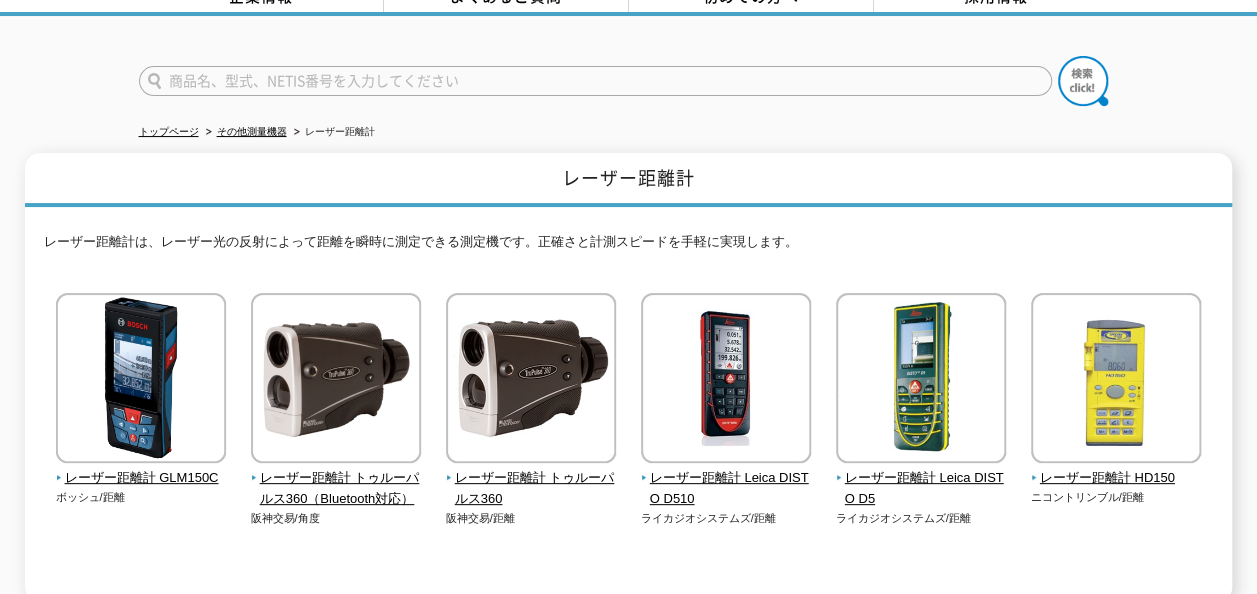 scroll, scrollTop: 0, scrollLeft: 0, axis: both 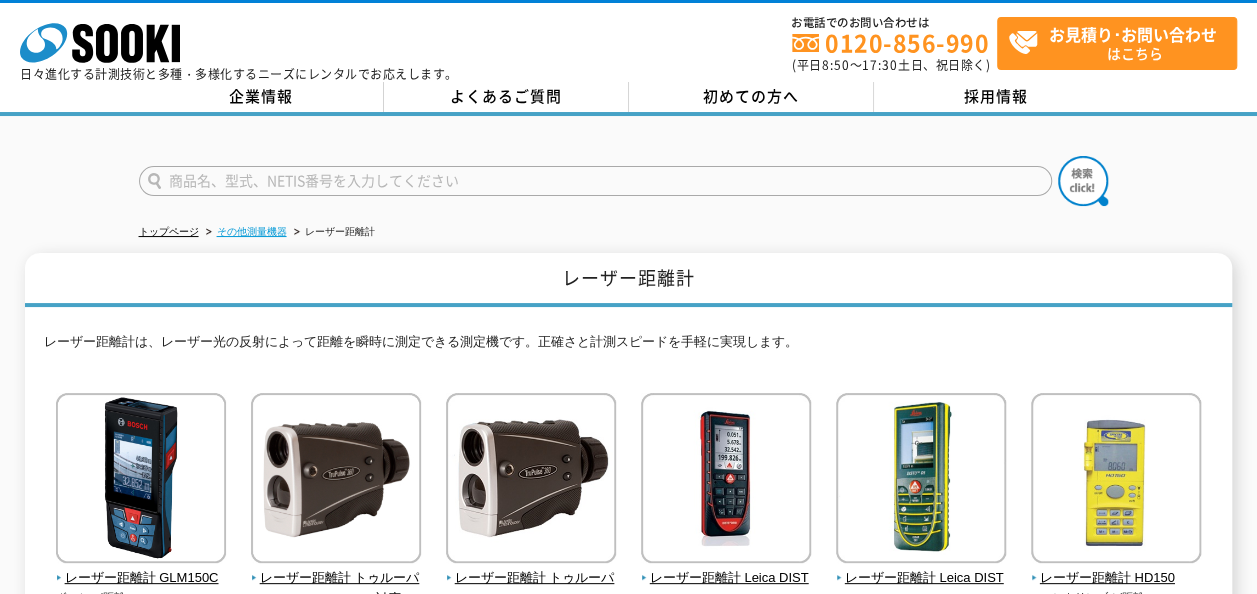 click on "その他測量機器" at bounding box center (252, 231) 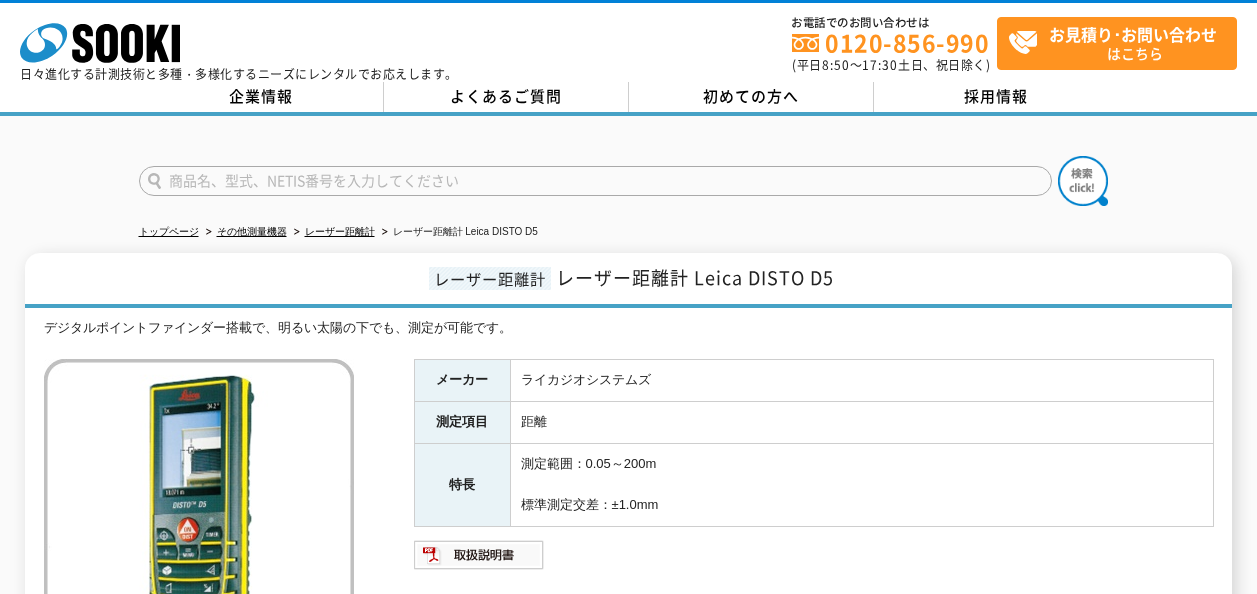scroll, scrollTop: 0, scrollLeft: 0, axis: both 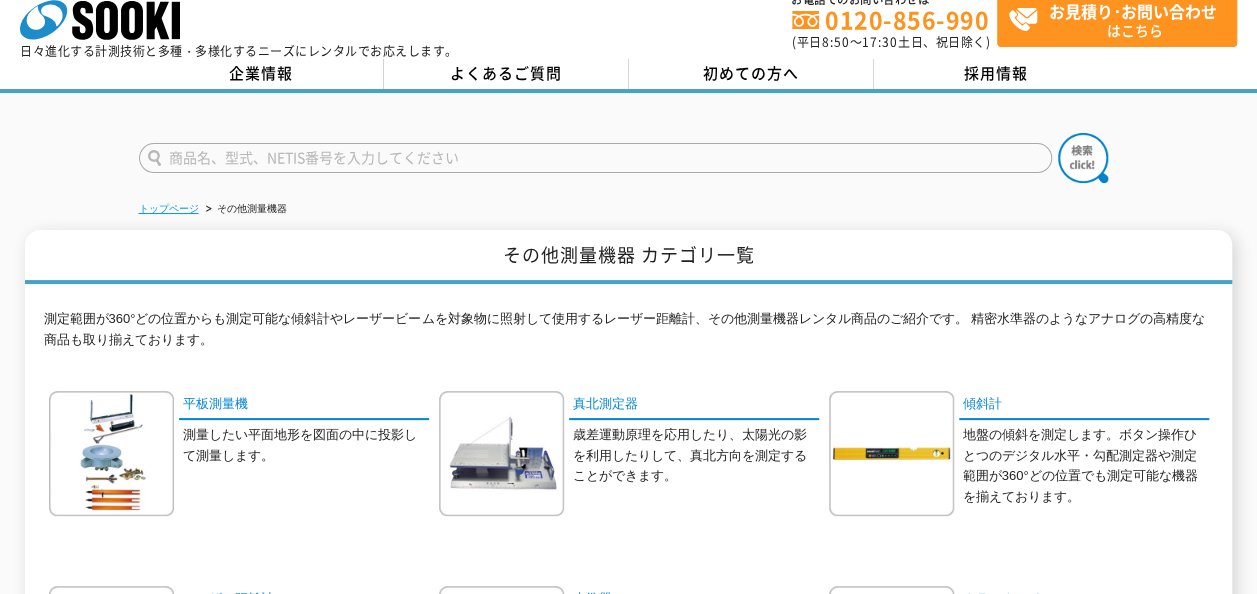 click on "トップページ" at bounding box center [169, 208] 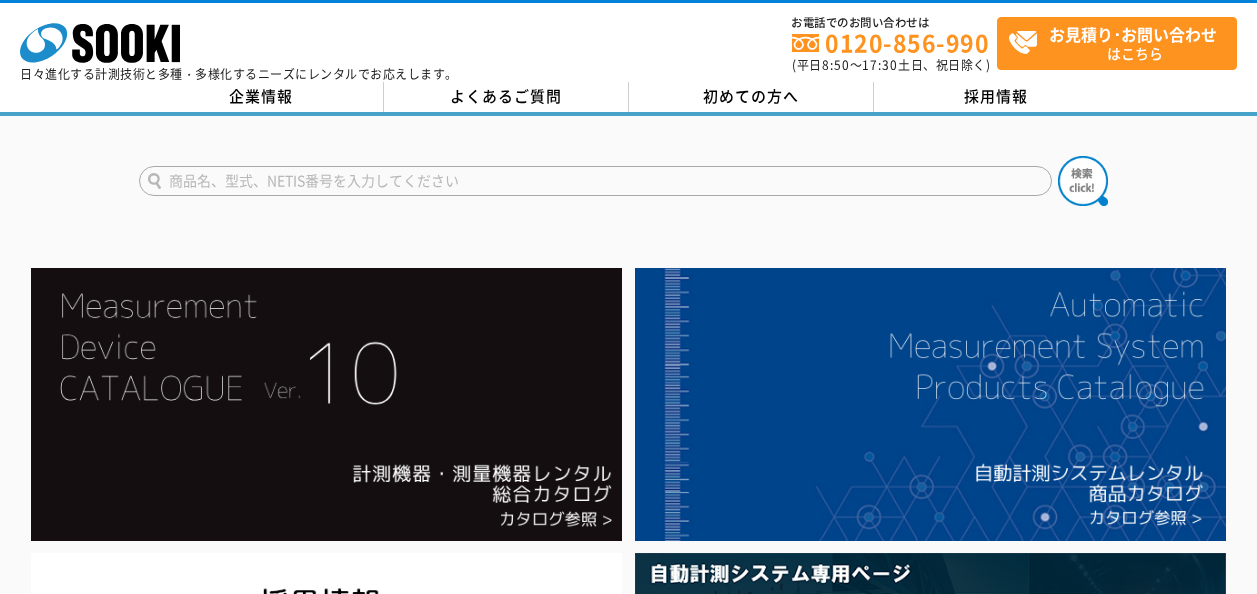 scroll, scrollTop: 0, scrollLeft: 0, axis: both 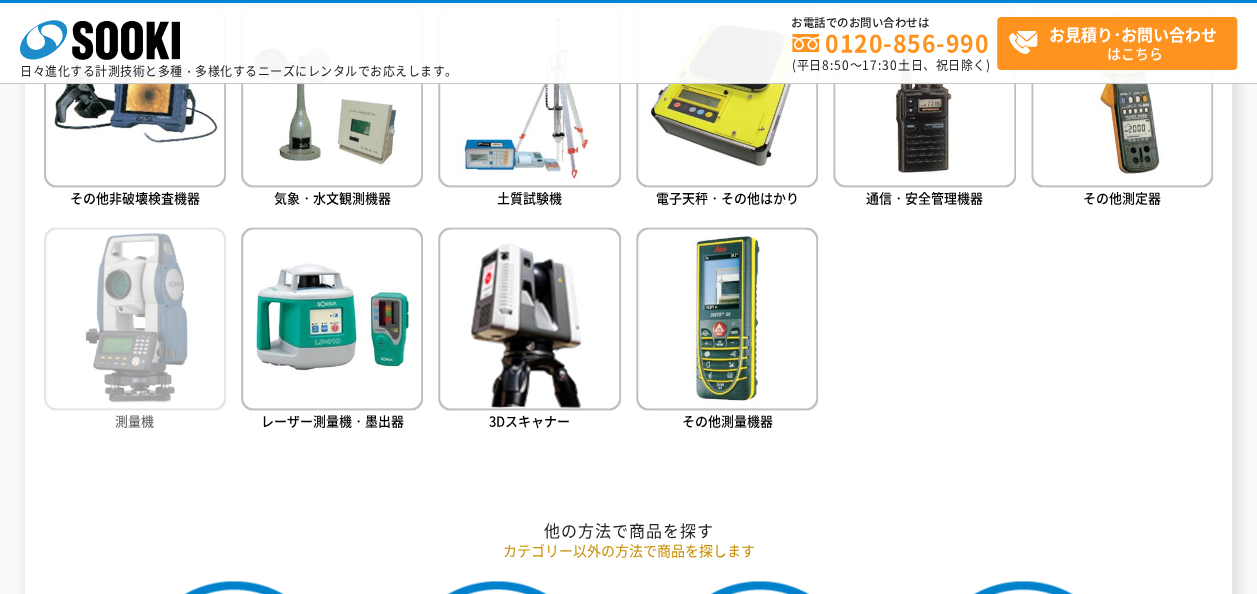 click at bounding box center (135, 318) 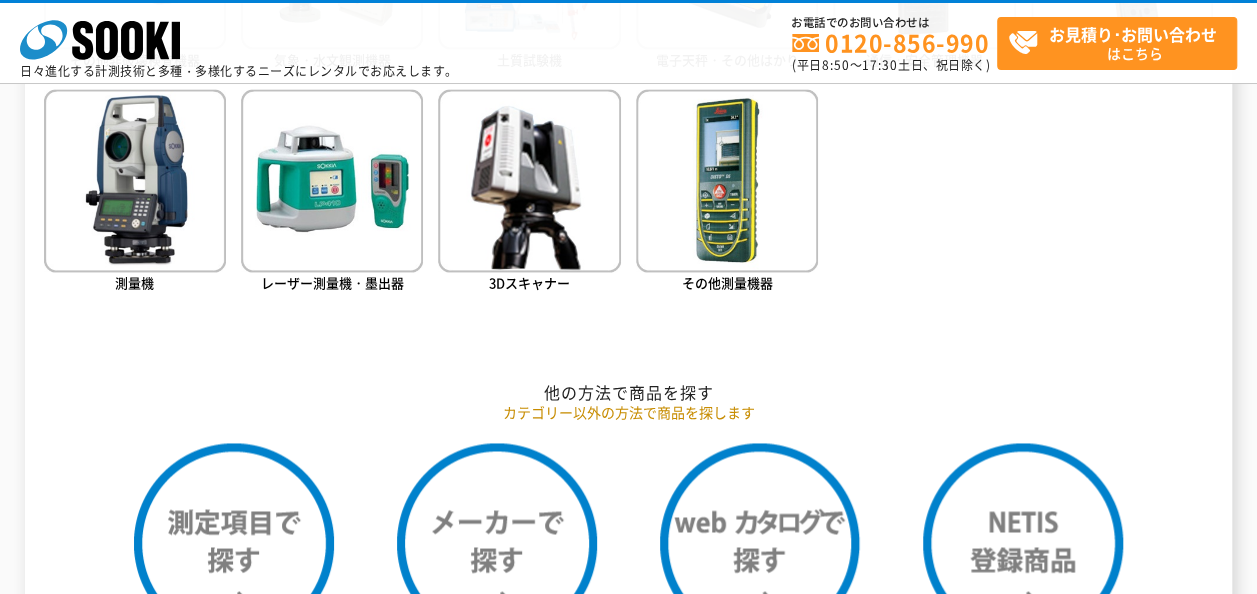 scroll, scrollTop: 1481, scrollLeft: 0, axis: vertical 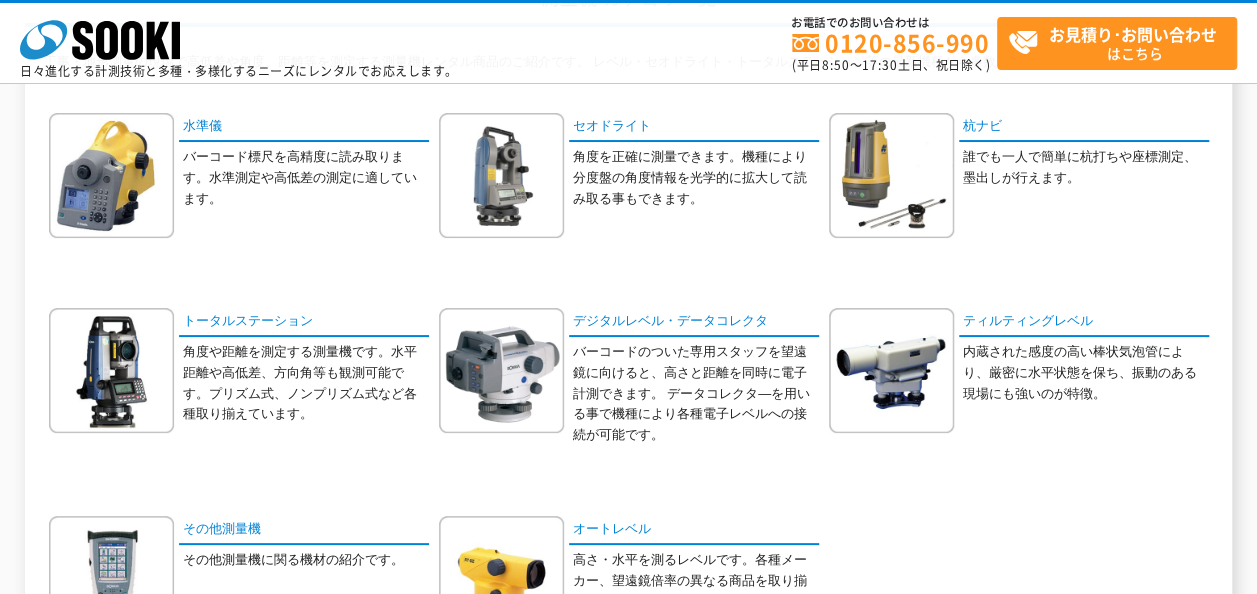 drag, startPoint x: 772, startPoint y: 276, endPoint x: 312, endPoint y: 417, distance: 481.12473 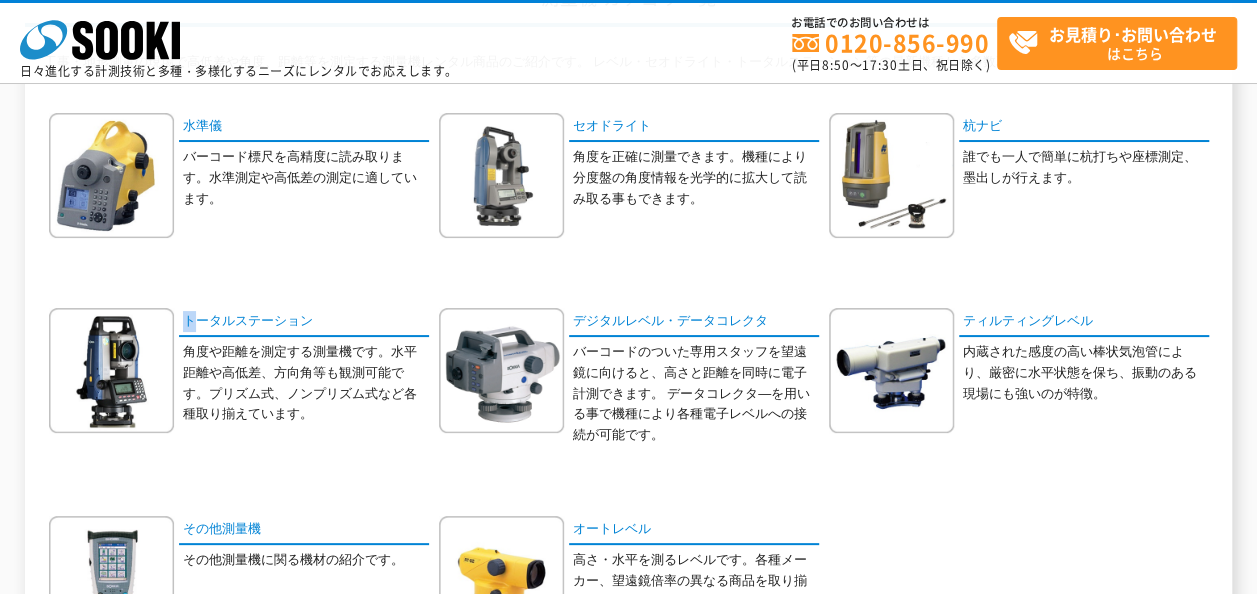 drag, startPoint x: 312, startPoint y: 417, endPoint x: 189, endPoint y: 291, distance: 176.08237 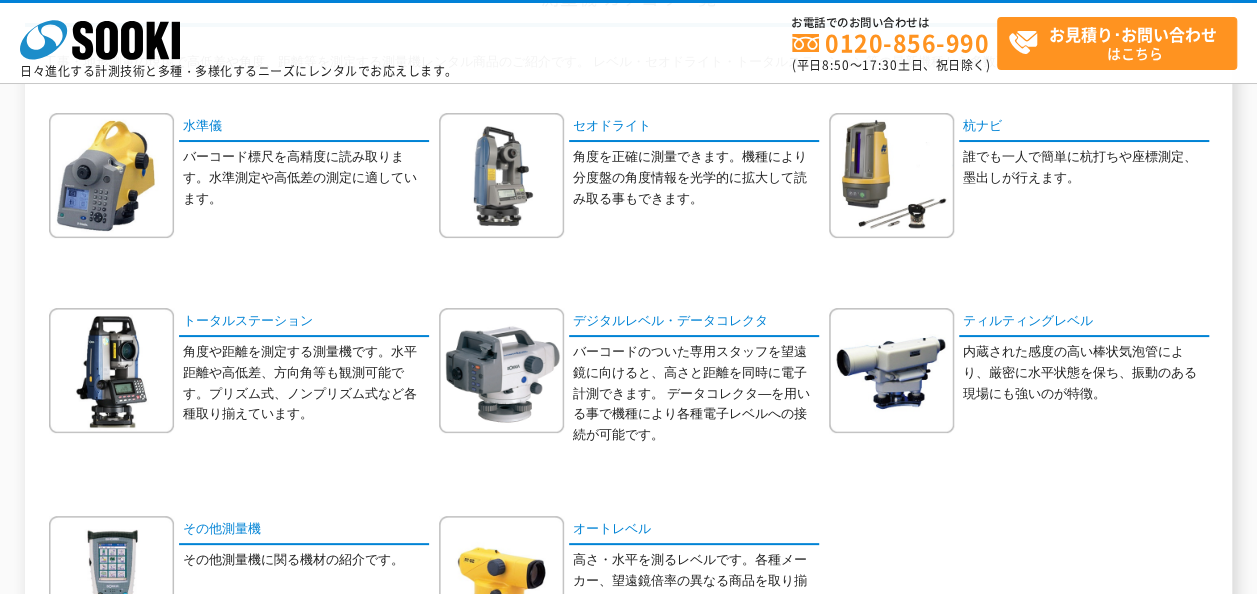 drag, startPoint x: 189, startPoint y: 291, endPoint x: 323, endPoint y: 260, distance: 137.53908 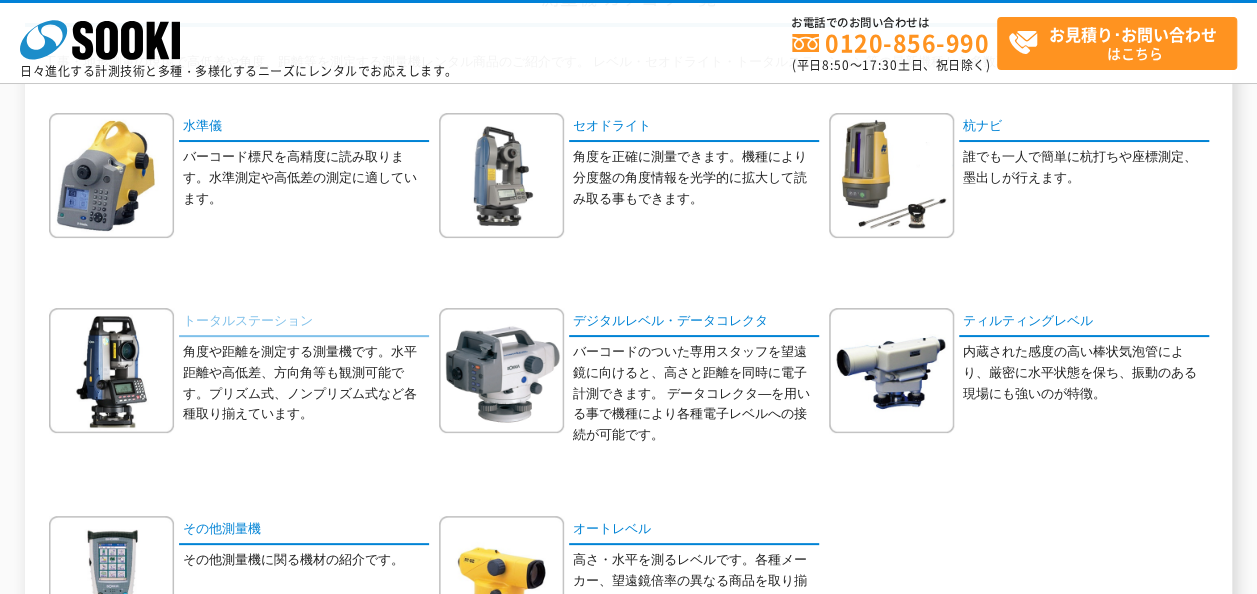 click on "トータルステーション" at bounding box center (304, 322) 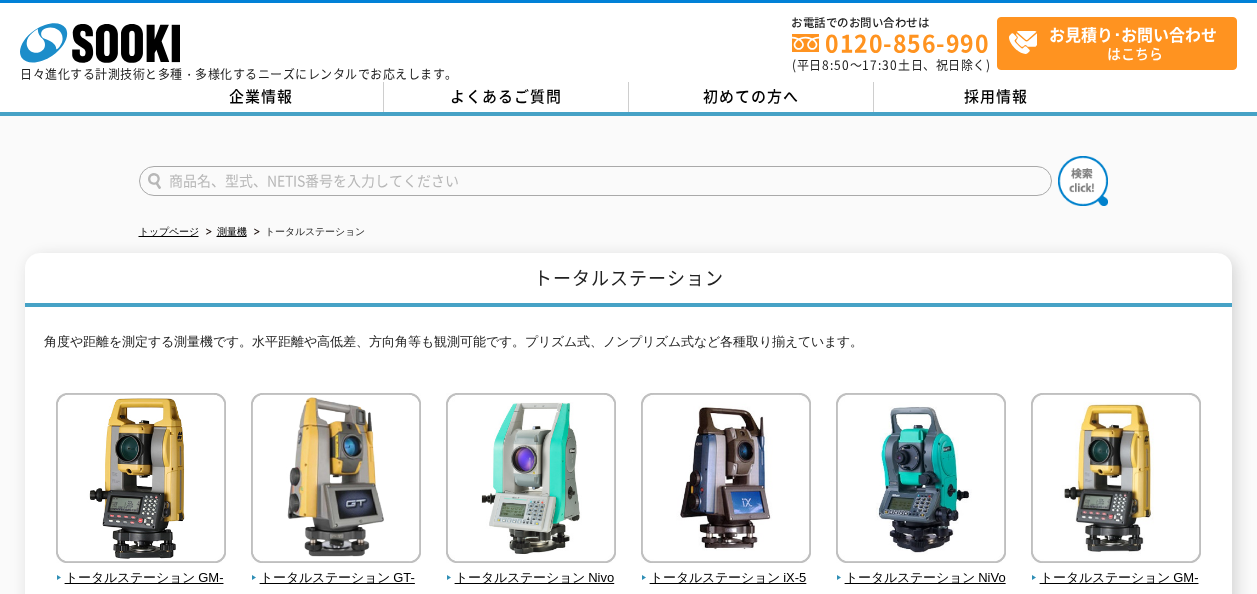 scroll, scrollTop: 0, scrollLeft: 0, axis: both 